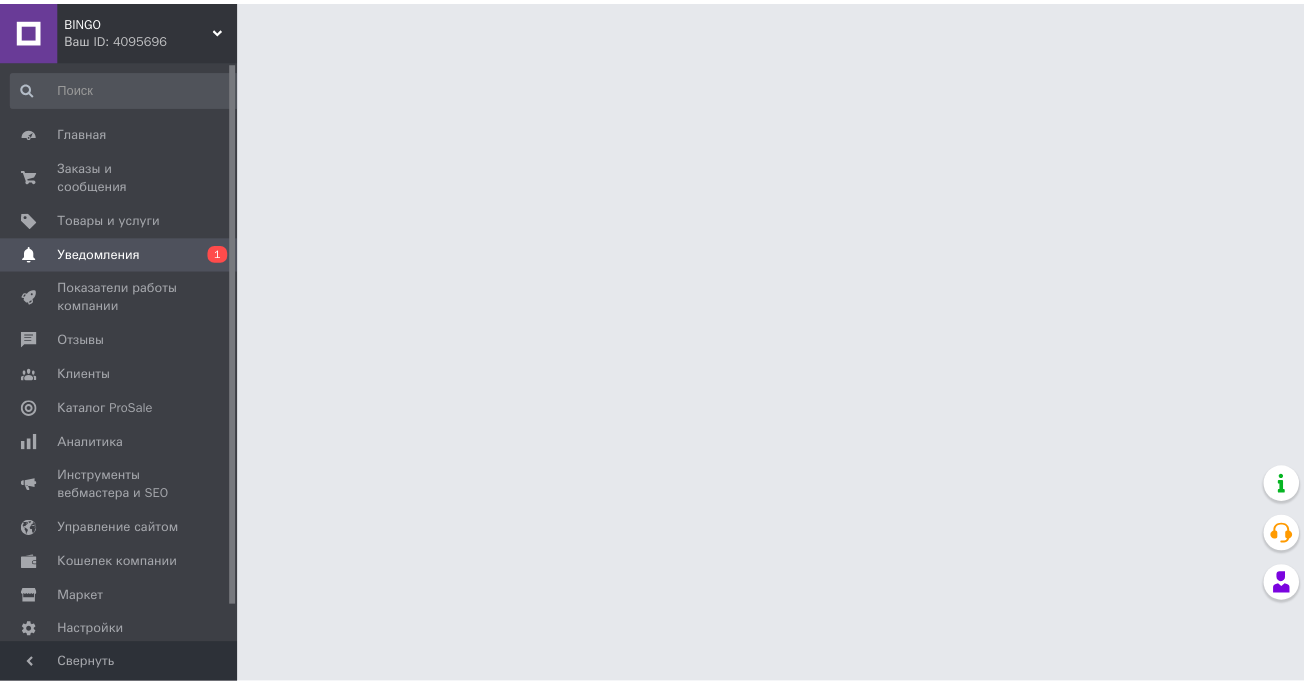 scroll, scrollTop: 0, scrollLeft: 0, axis: both 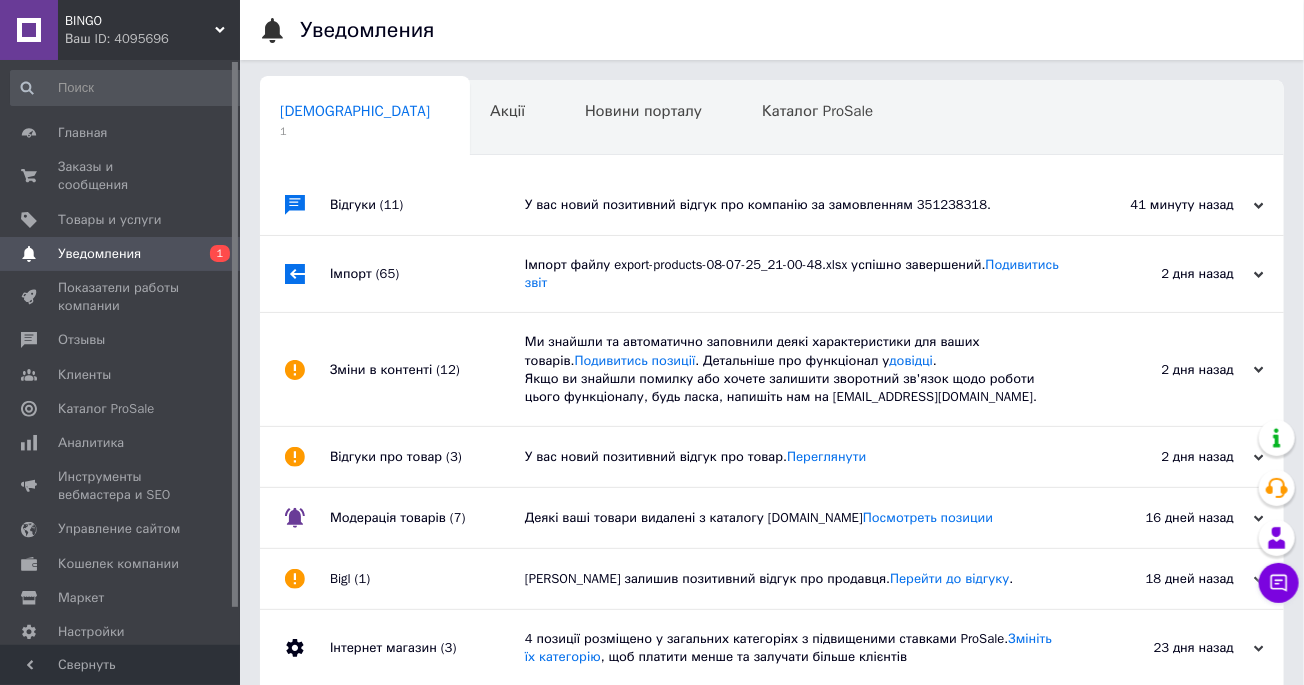 click on "У вас новий позитивний відгук про компанію за замовленням 351238318." at bounding box center (794, 205) 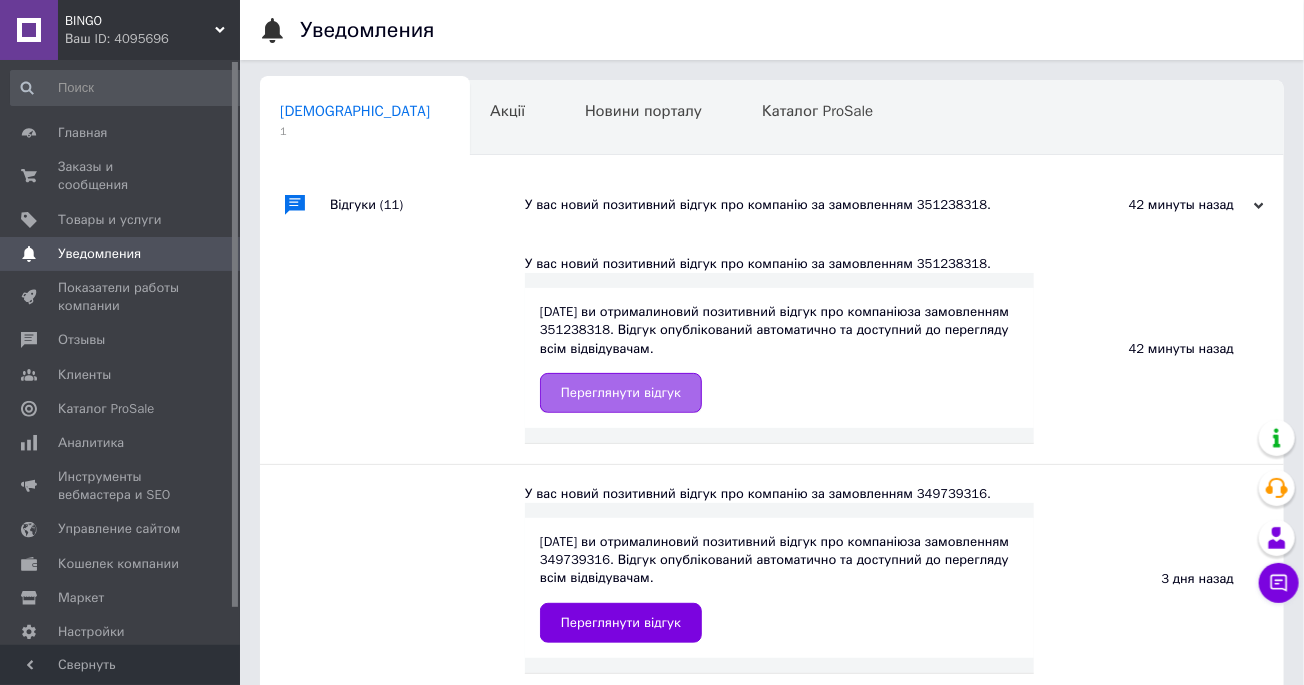 click on "Переглянути відгук" at bounding box center (621, 393) 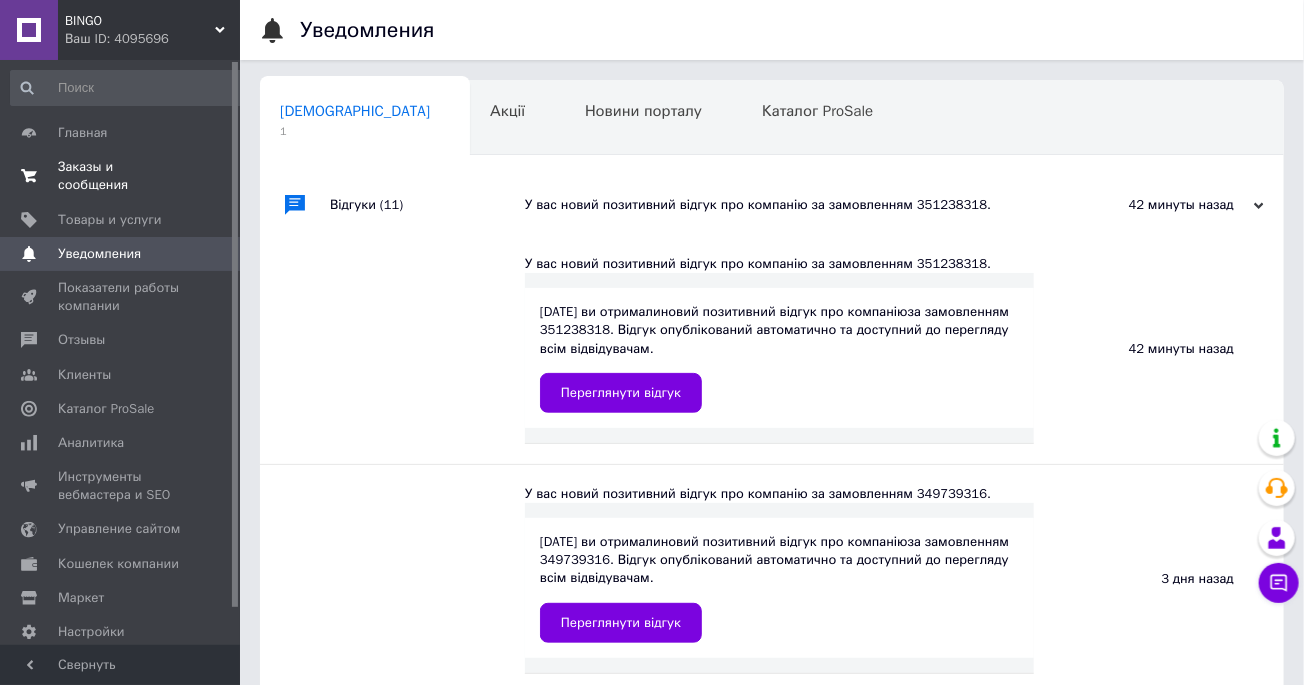 click on "Заказы и сообщения" at bounding box center (121, 176) 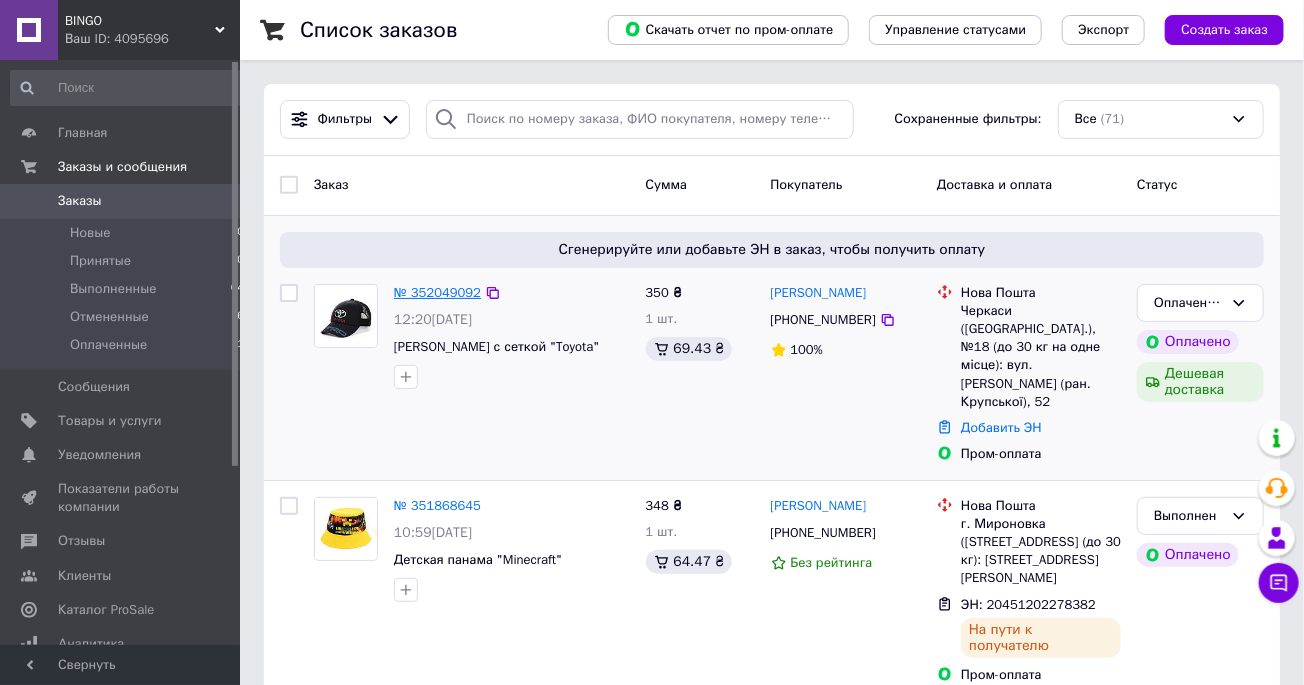 click on "№ 352049092" at bounding box center (437, 292) 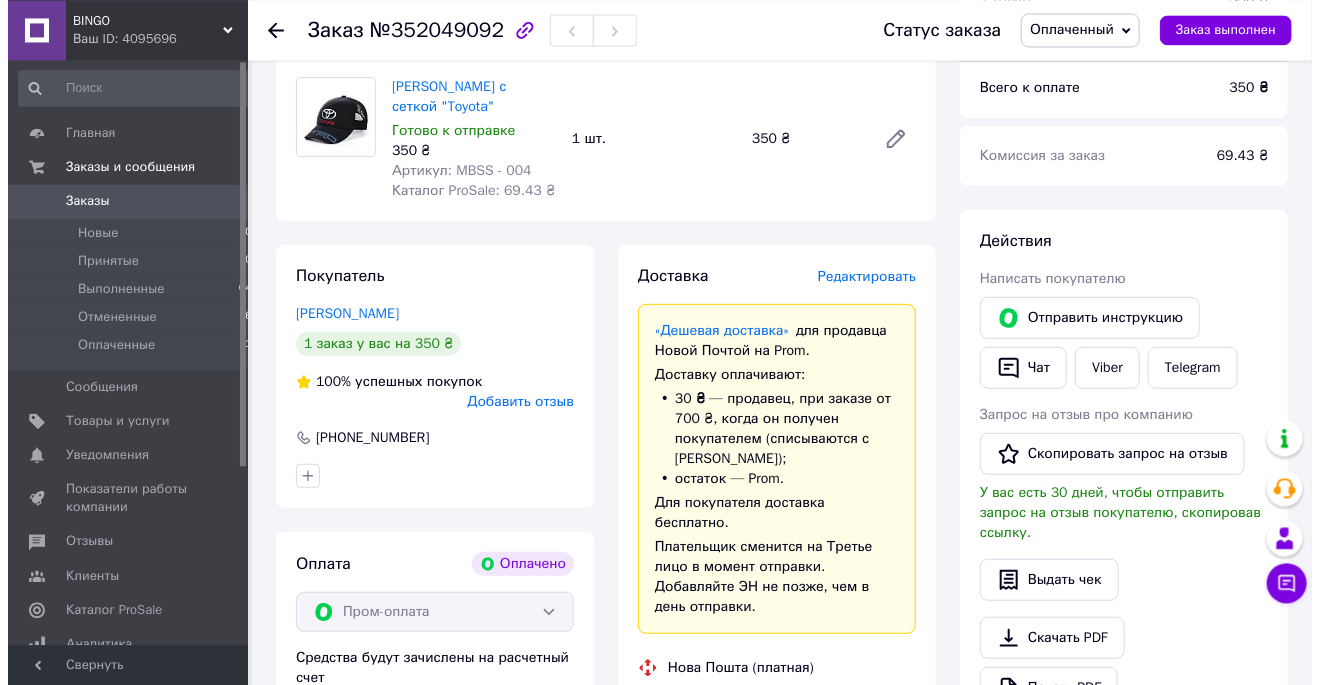 scroll, scrollTop: 220, scrollLeft: 0, axis: vertical 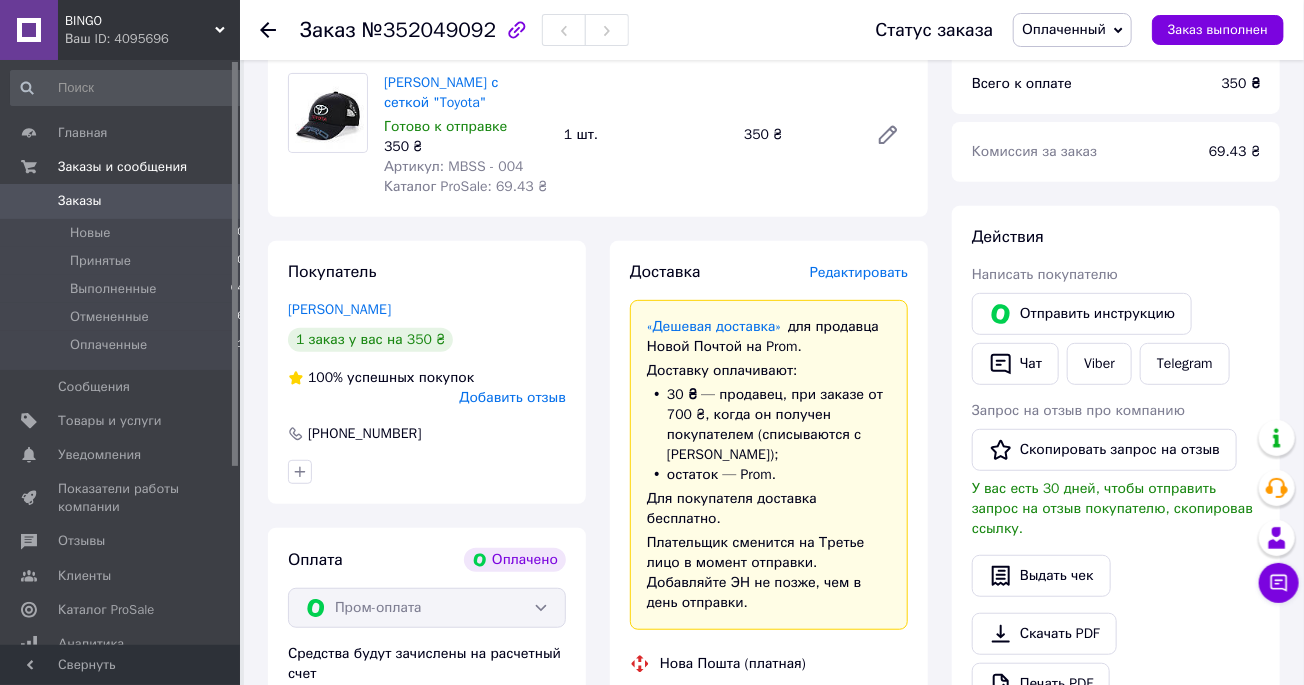 click on "Редактировать" at bounding box center [859, 272] 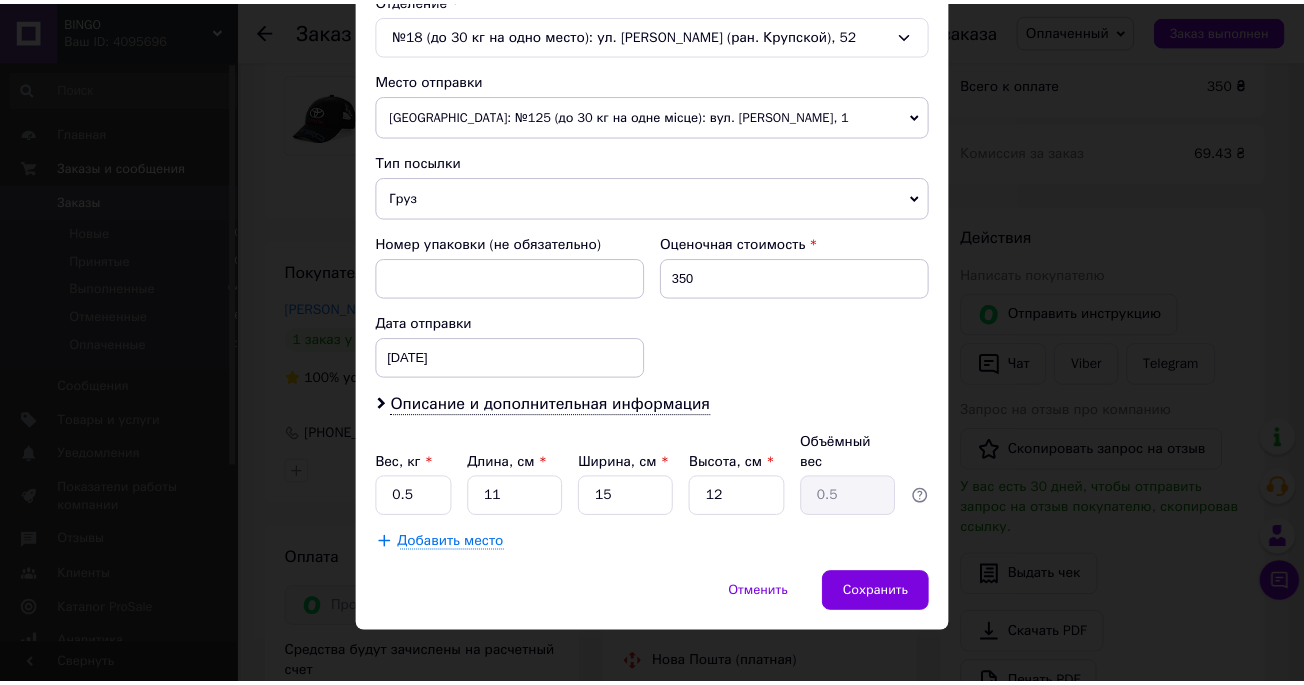 scroll, scrollTop: 663, scrollLeft: 0, axis: vertical 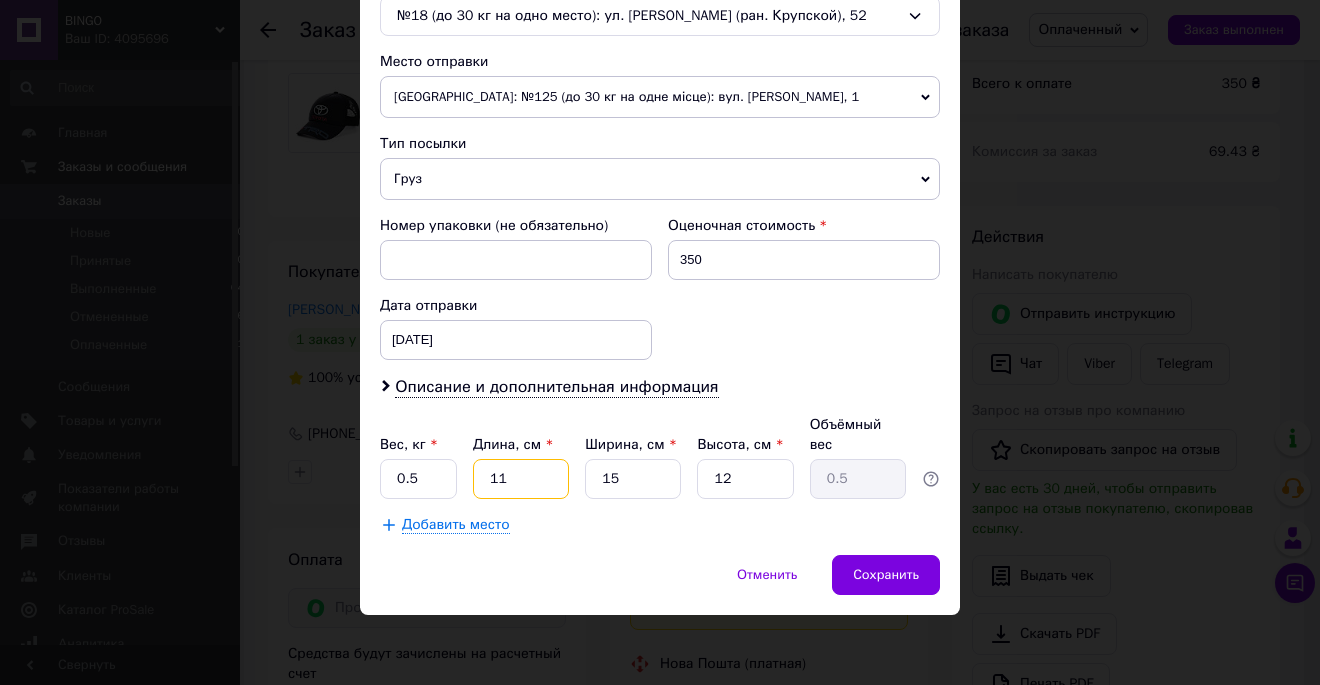 drag, startPoint x: 519, startPoint y: 483, endPoint x: 433, endPoint y: 483, distance: 86 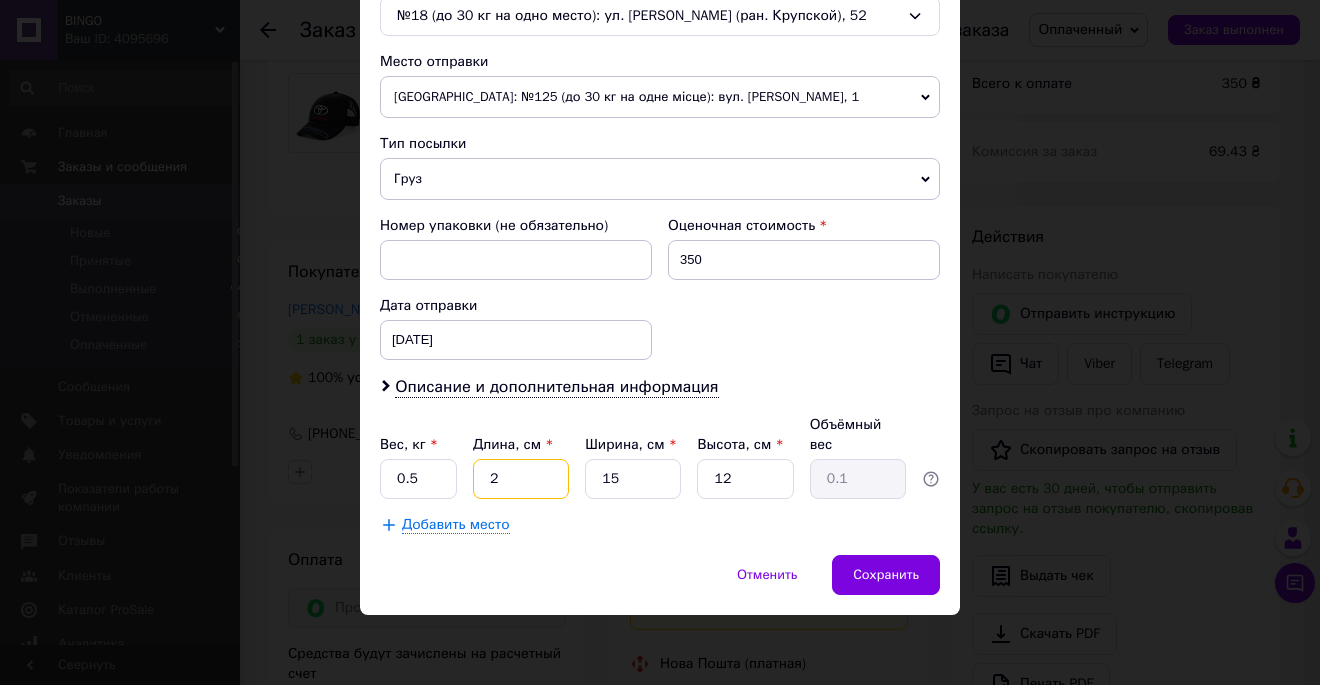 type on "24" 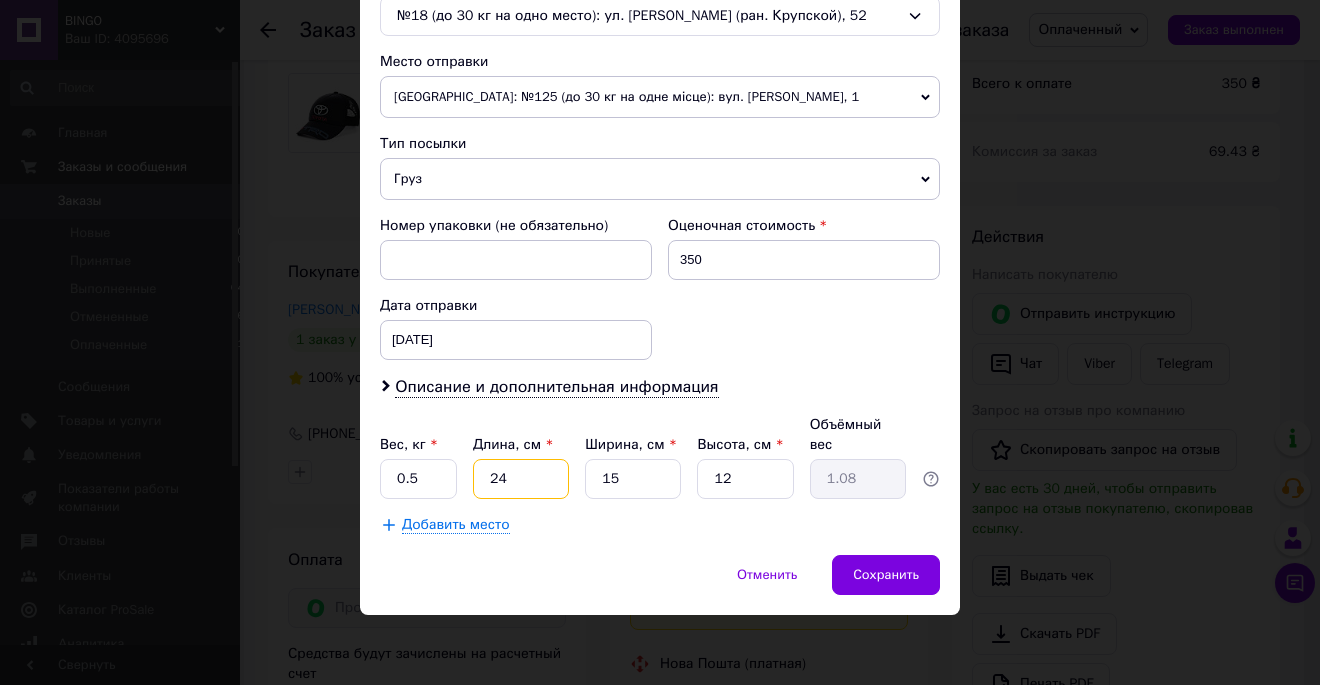 type on "24" 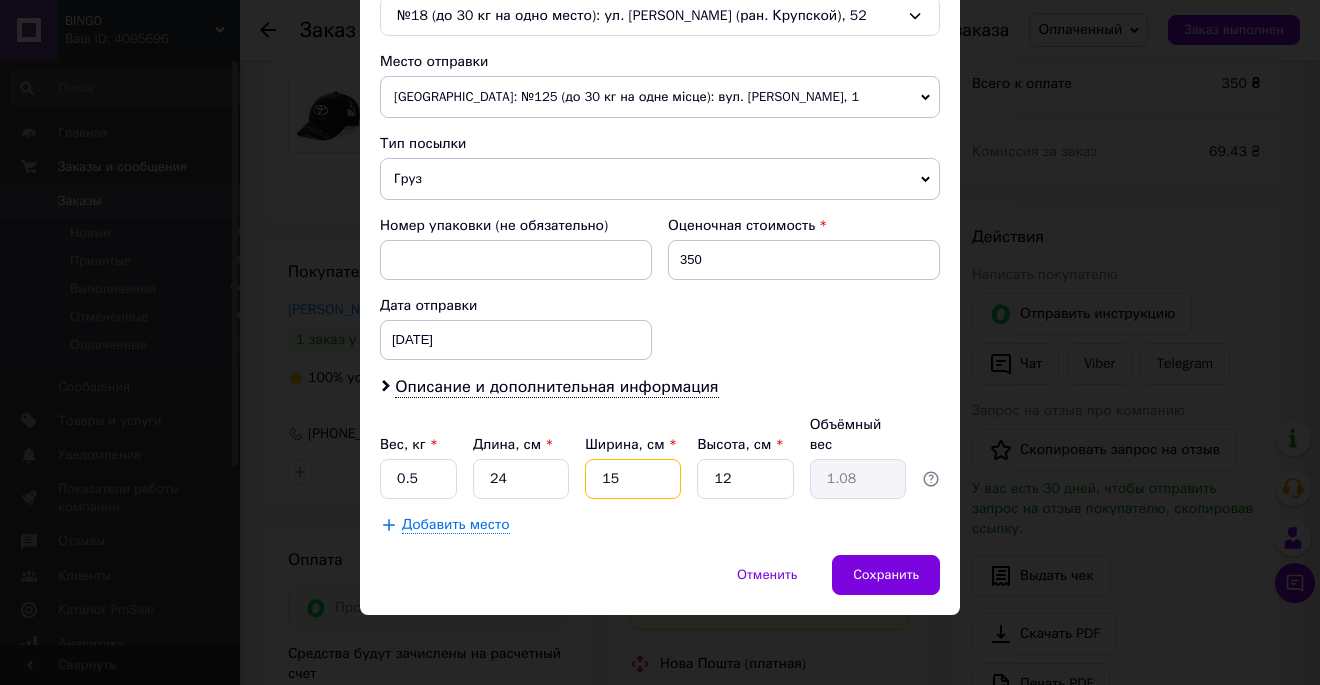 drag, startPoint x: 604, startPoint y: 485, endPoint x: 584, endPoint y: 488, distance: 20.22375 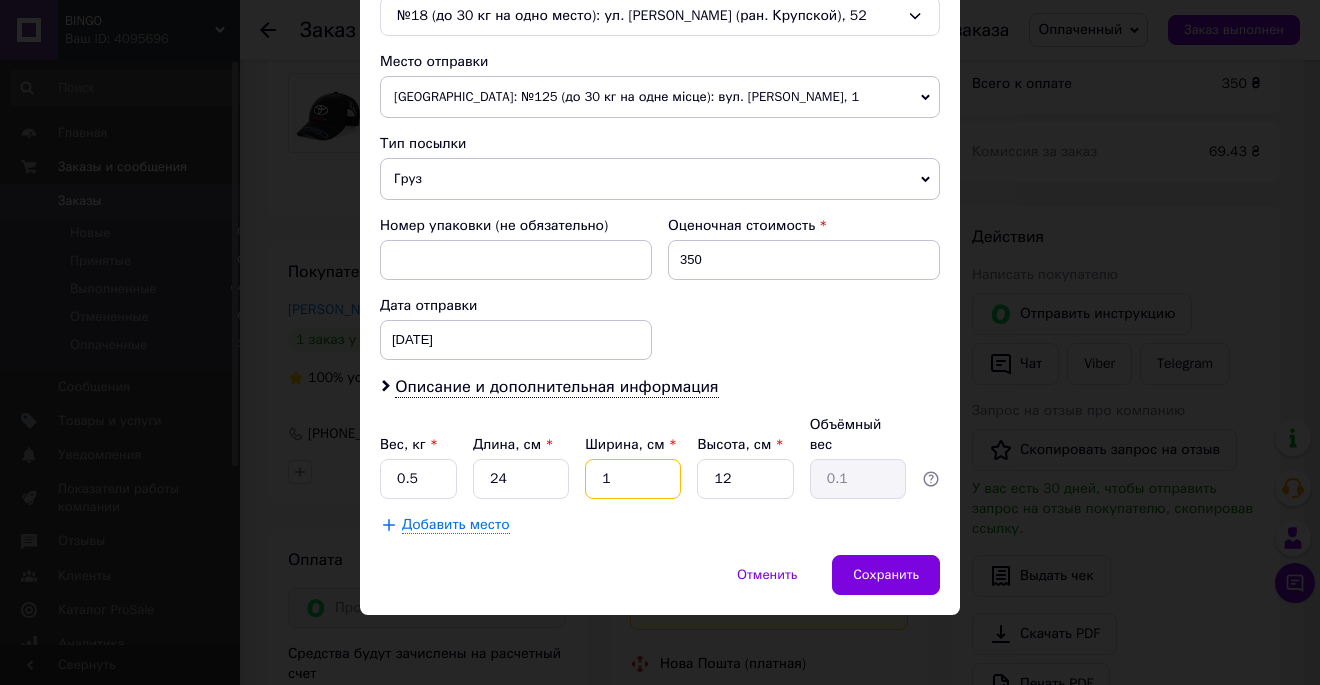 type on "17" 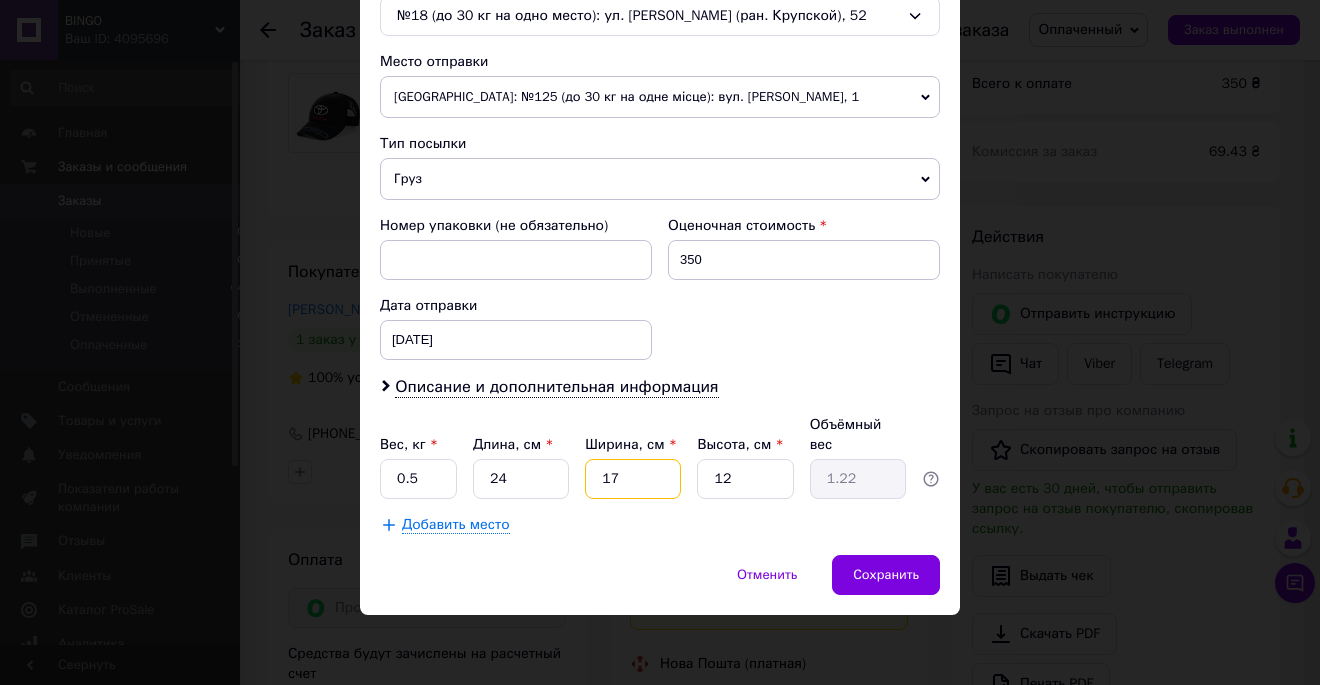 type on "17" 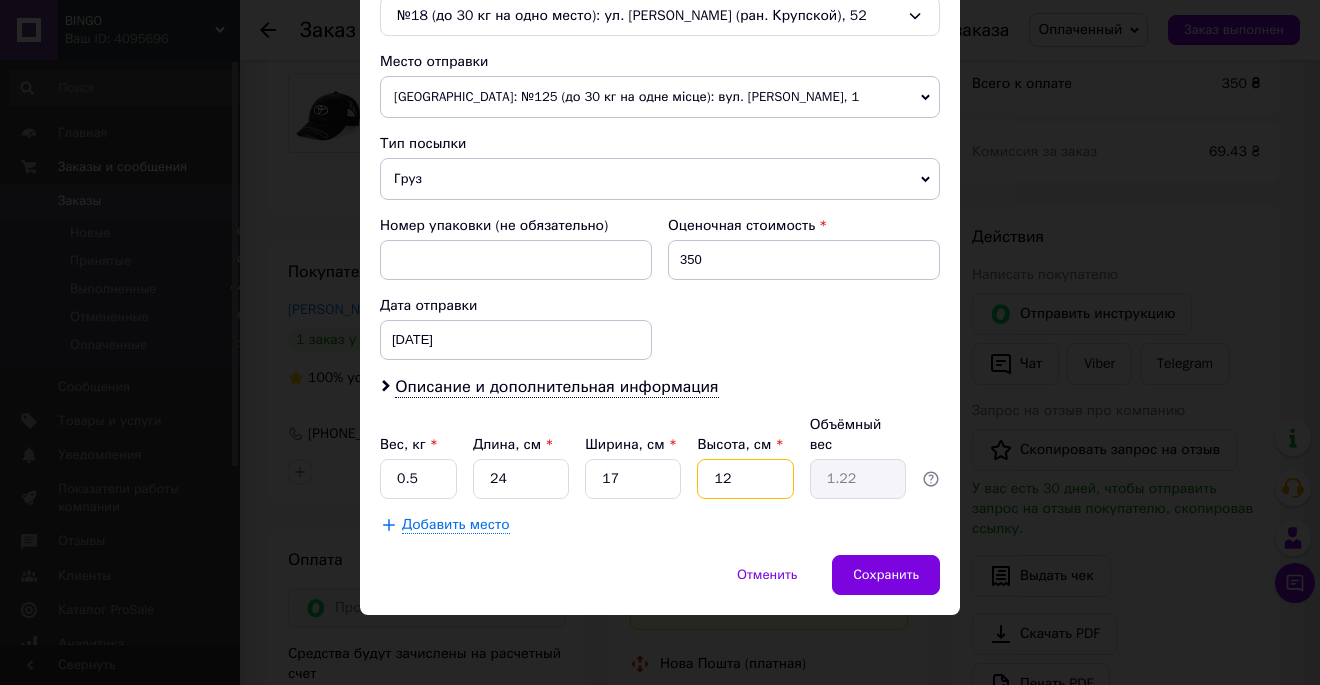 drag, startPoint x: 724, startPoint y: 481, endPoint x: 617, endPoint y: 505, distance: 109.65856 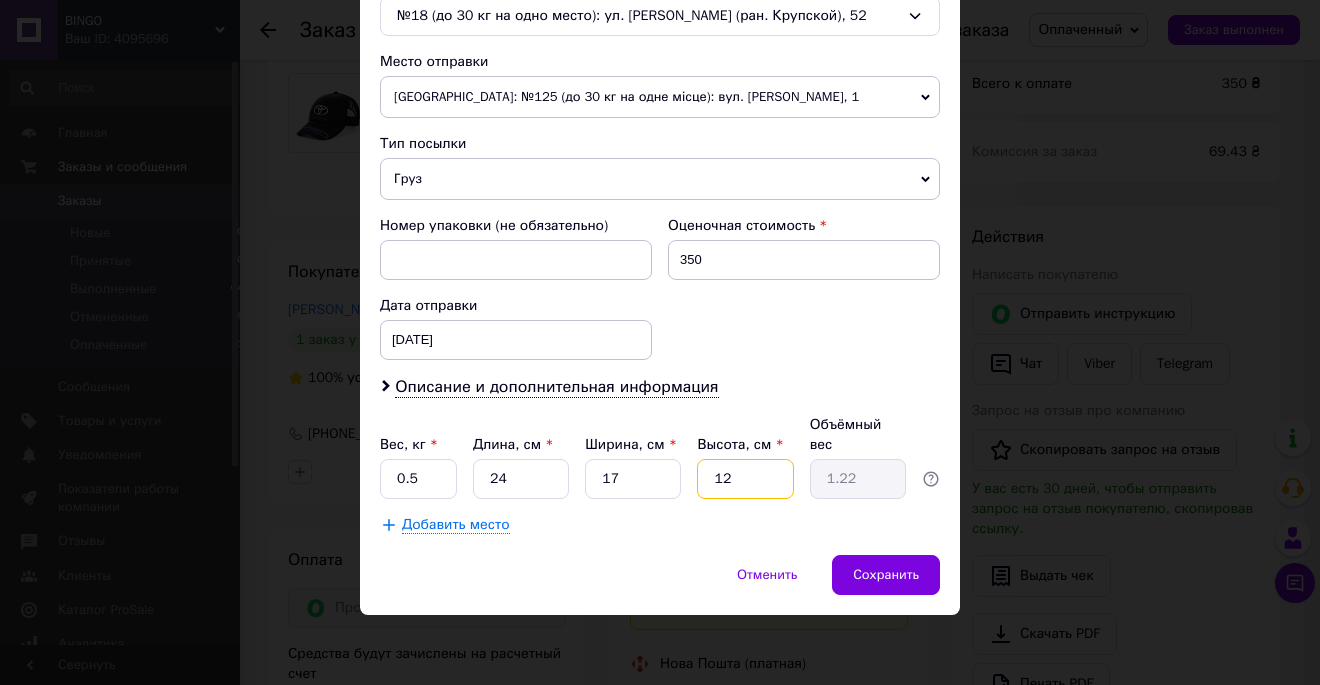 type on "9" 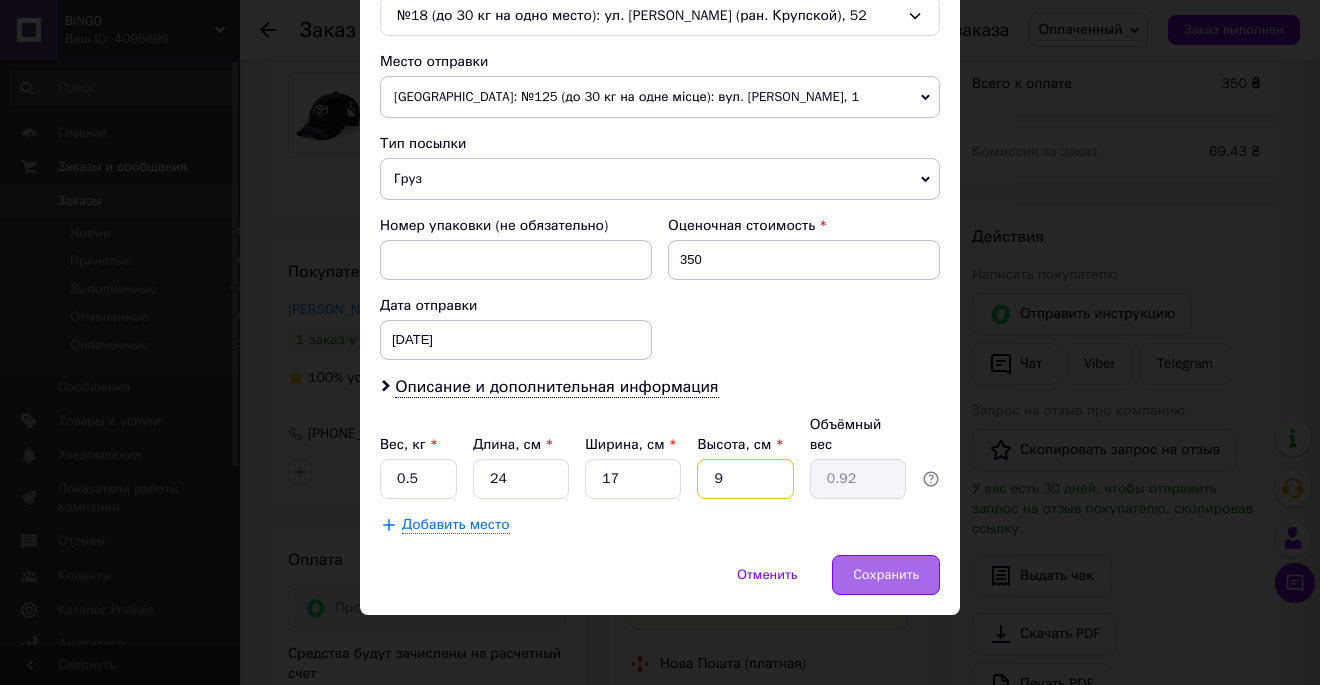 type on "9" 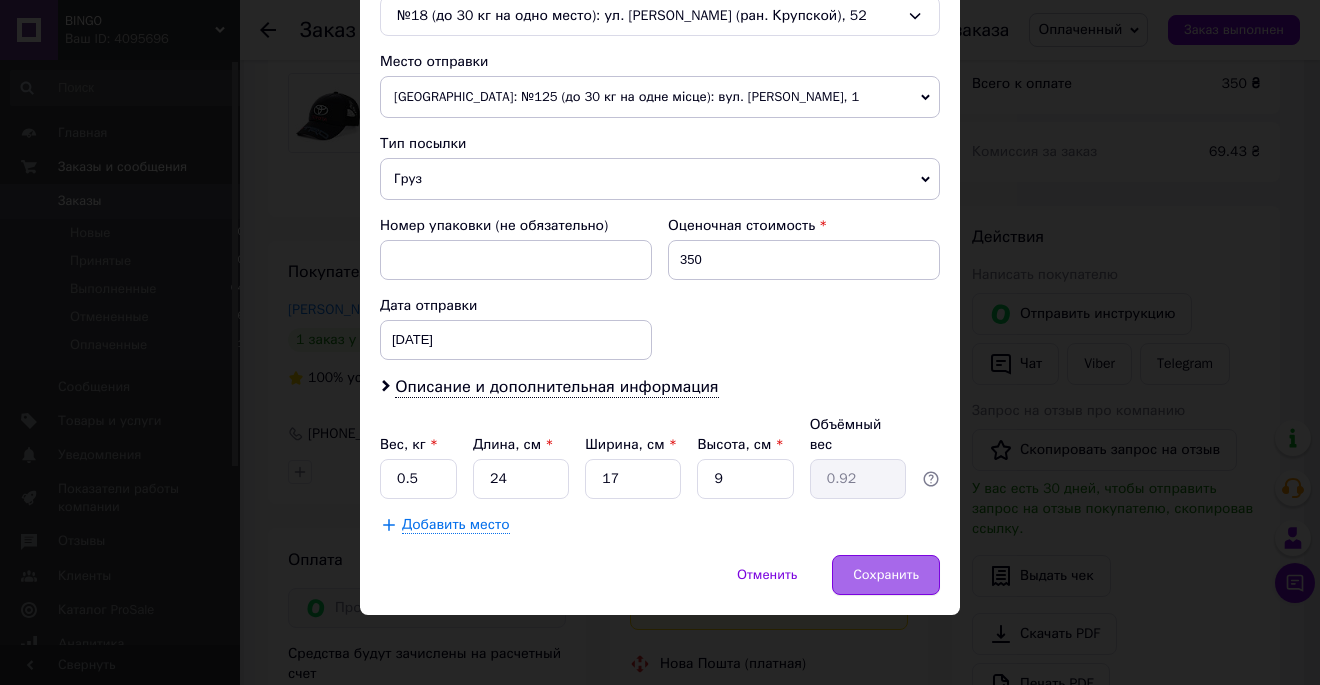 click on "Сохранить" at bounding box center (886, 575) 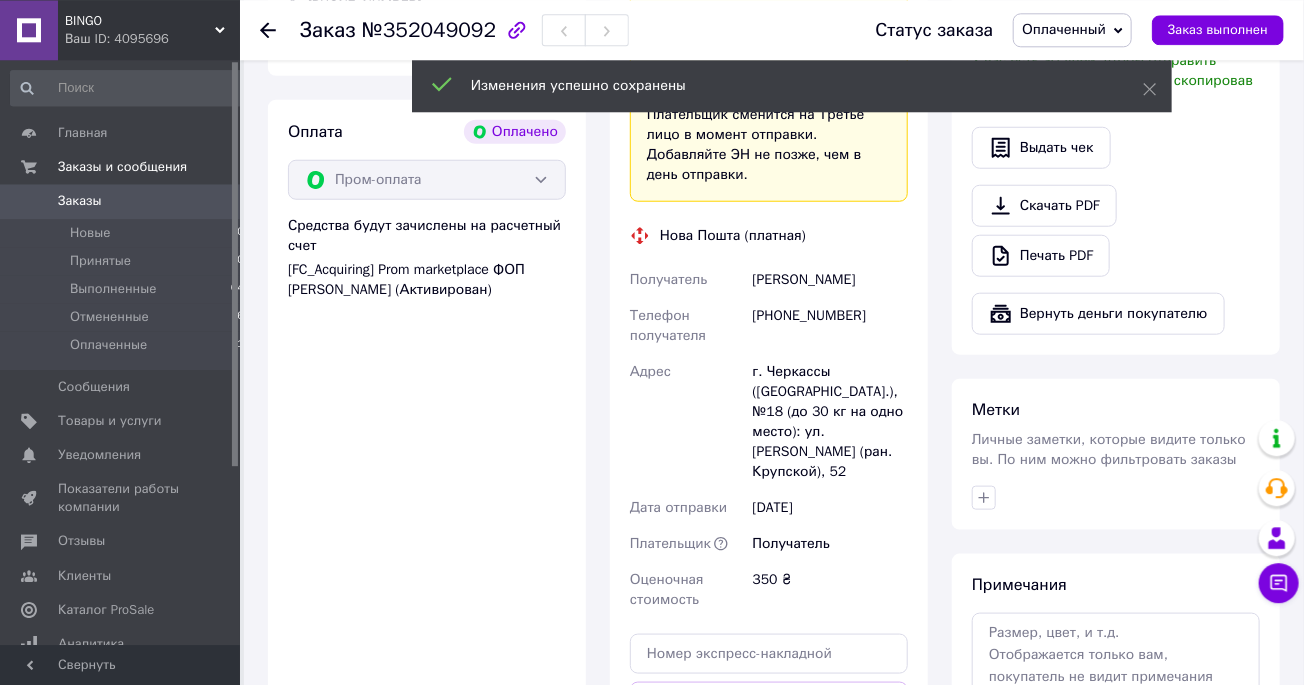 scroll, scrollTop: 880, scrollLeft: 0, axis: vertical 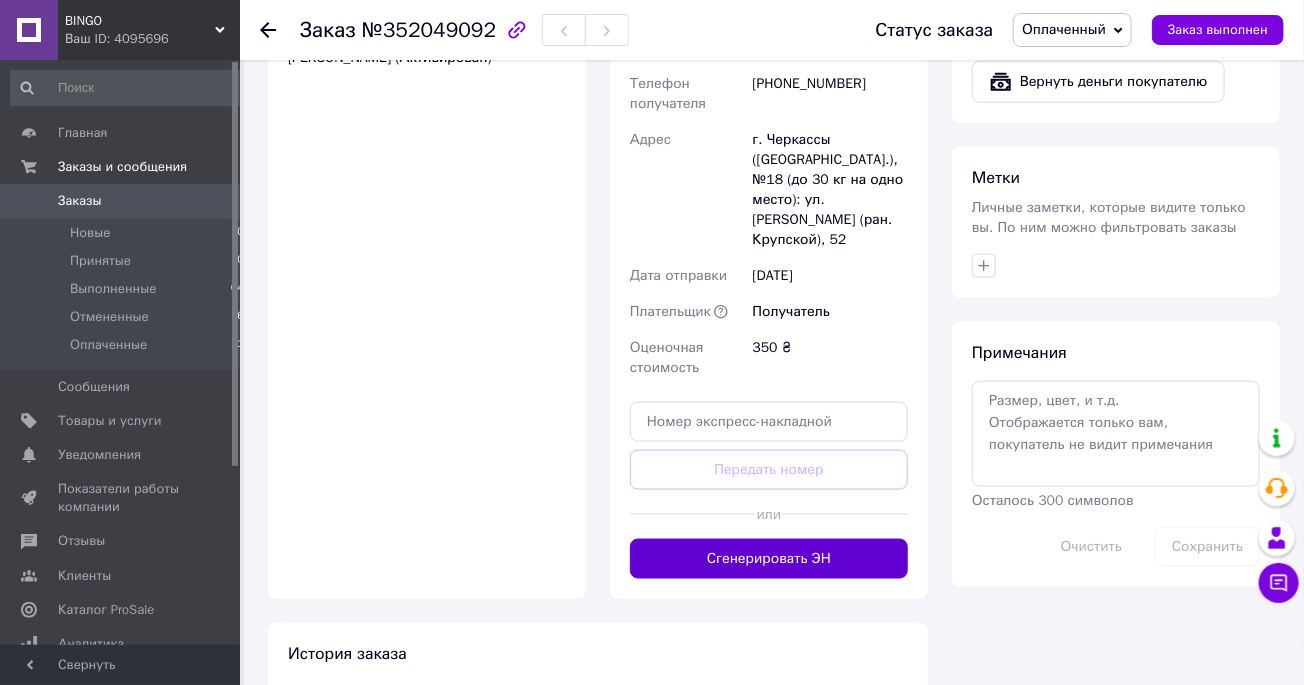 click on "Сгенерировать ЭН" at bounding box center (769, 559) 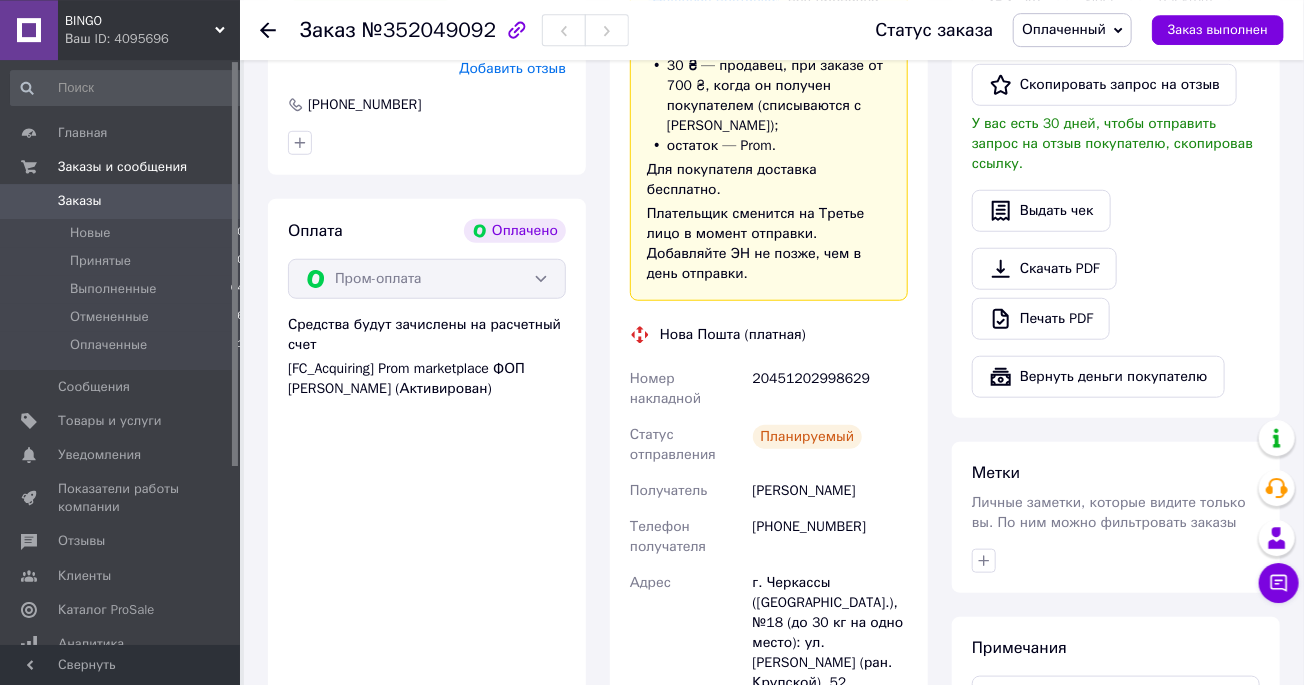 scroll, scrollTop: 550, scrollLeft: 0, axis: vertical 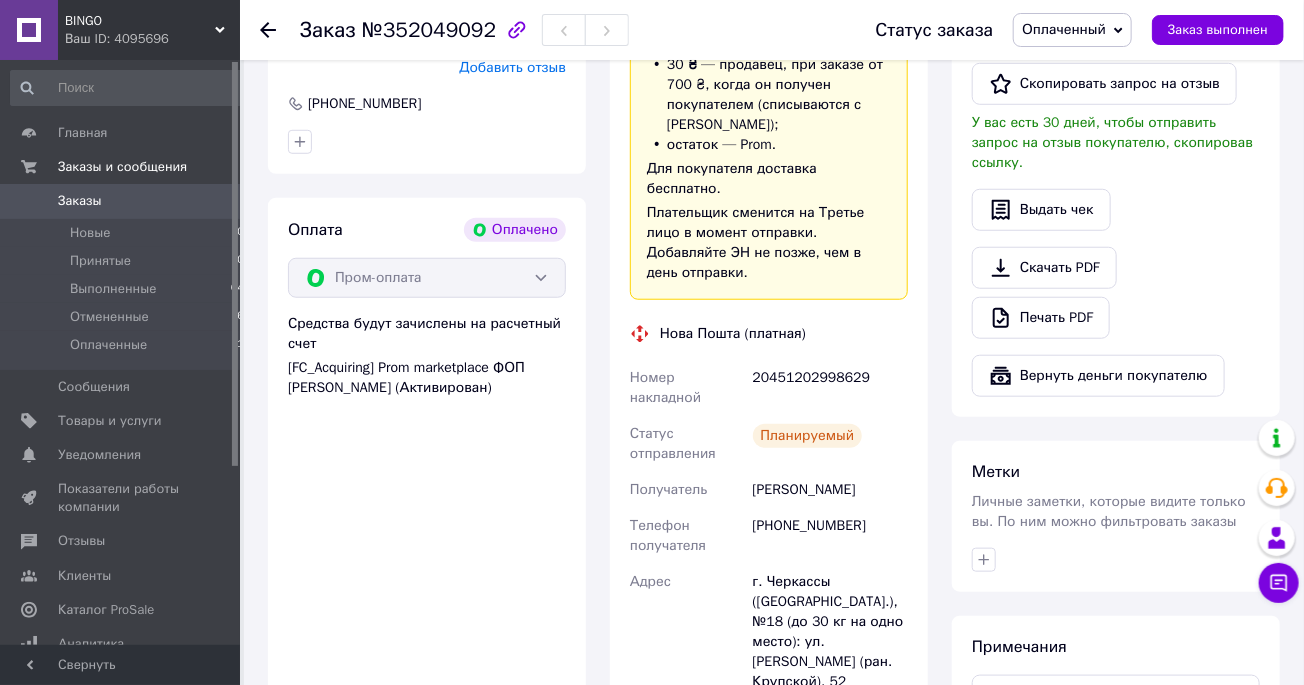 click on "Оплаченный" at bounding box center [1072, 30] 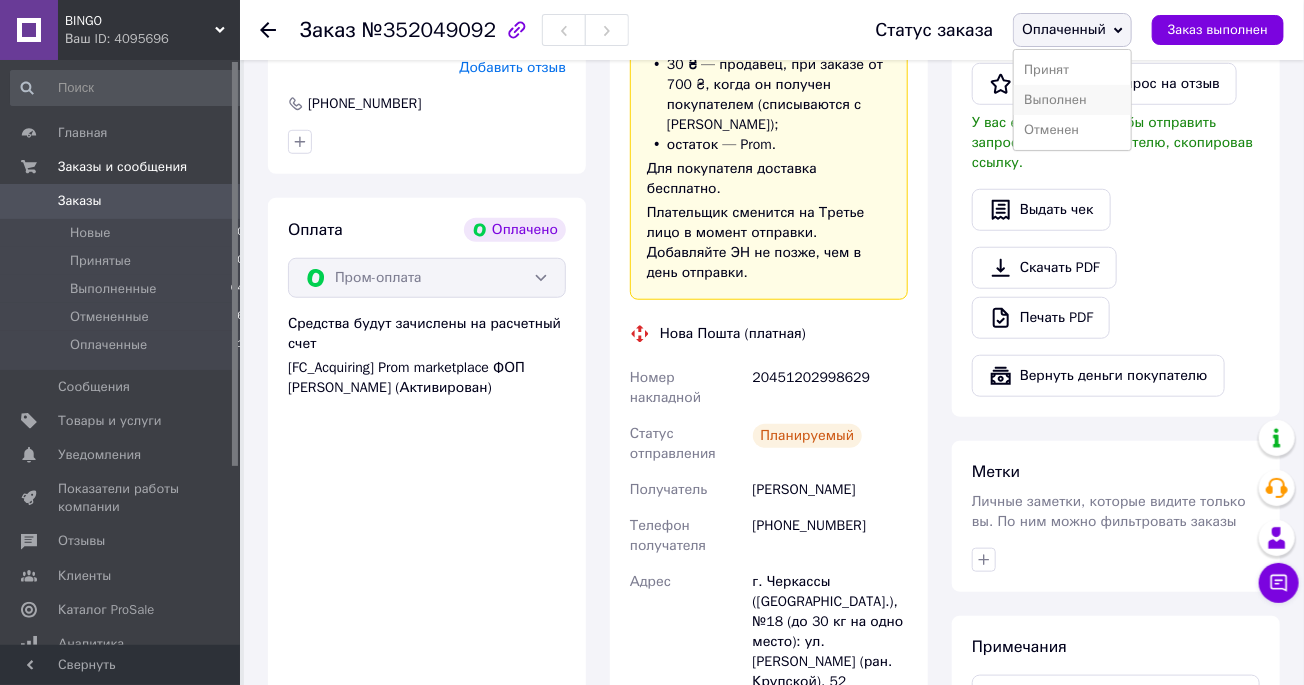 click on "Выполнен" at bounding box center (1072, 100) 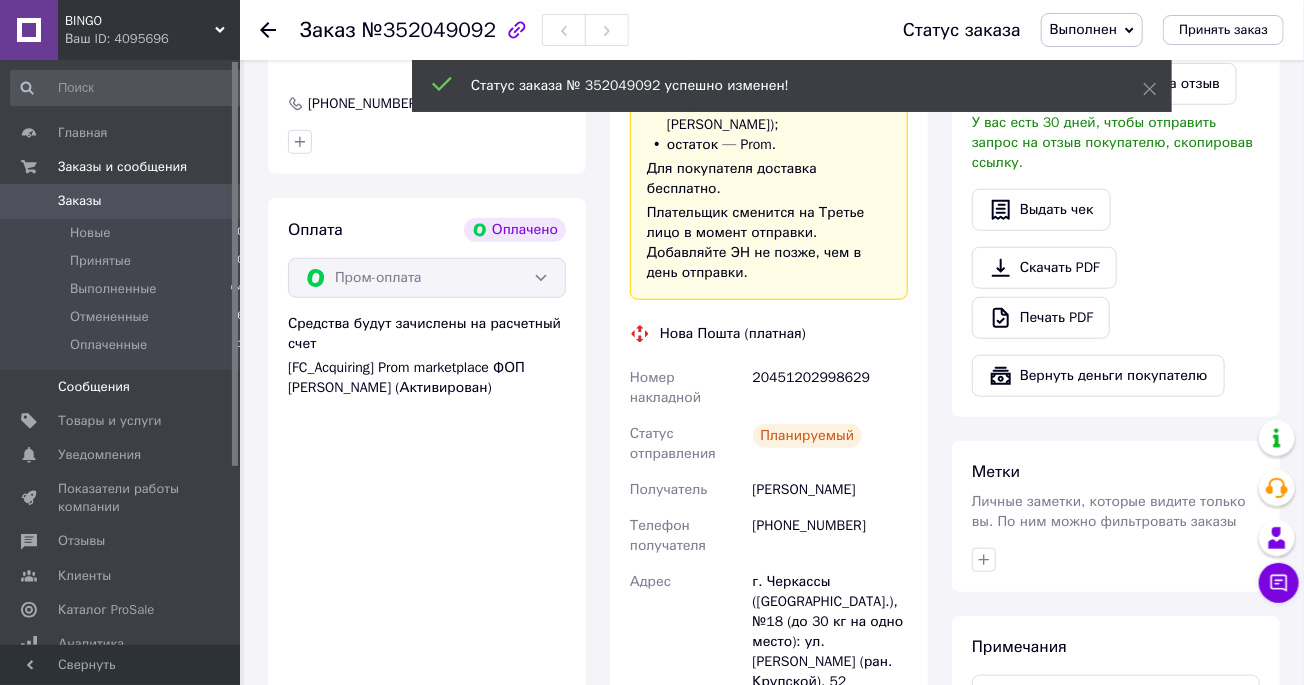 scroll, scrollTop: 5, scrollLeft: 0, axis: vertical 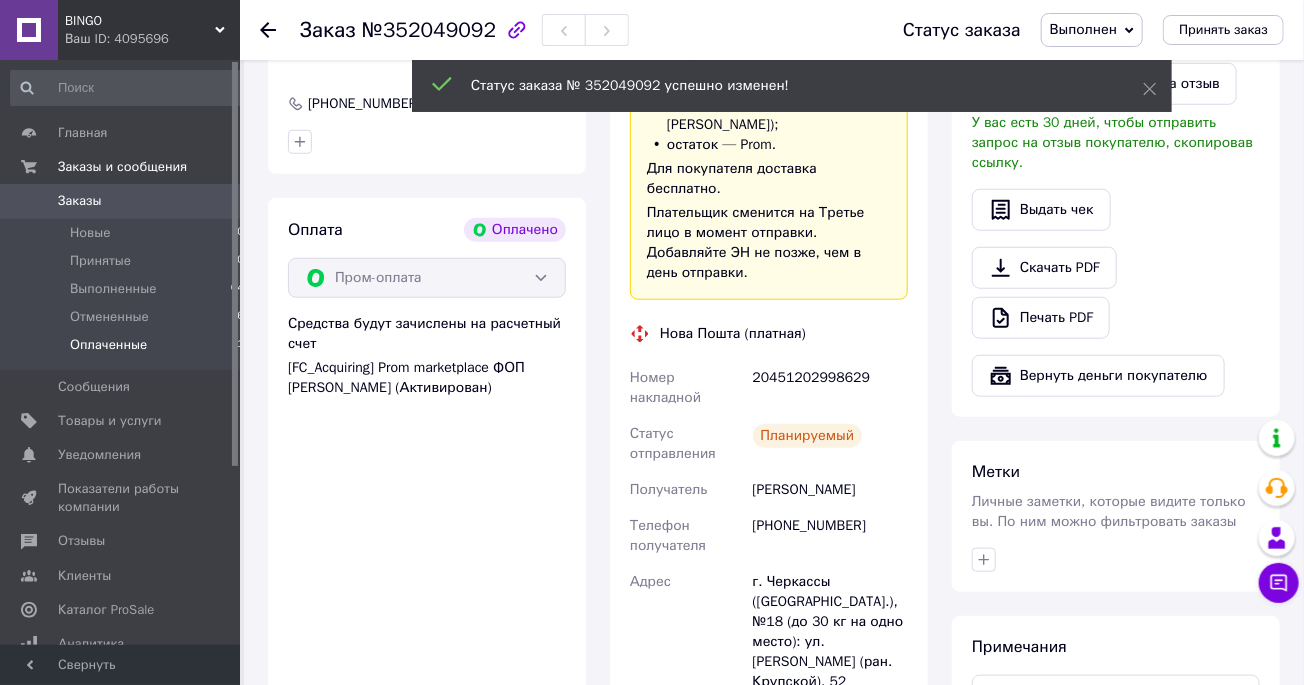 click on "Оплаченные" at bounding box center [108, 345] 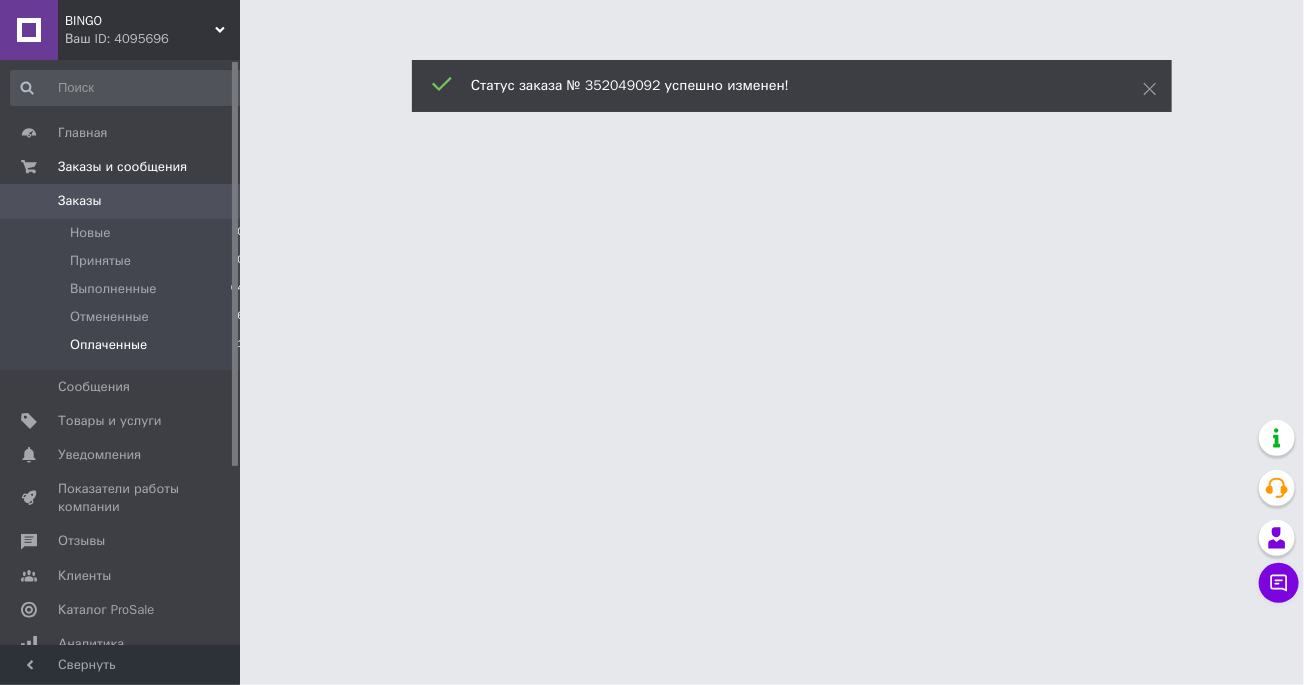 scroll, scrollTop: 0, scrollLeft: 0, axis: both 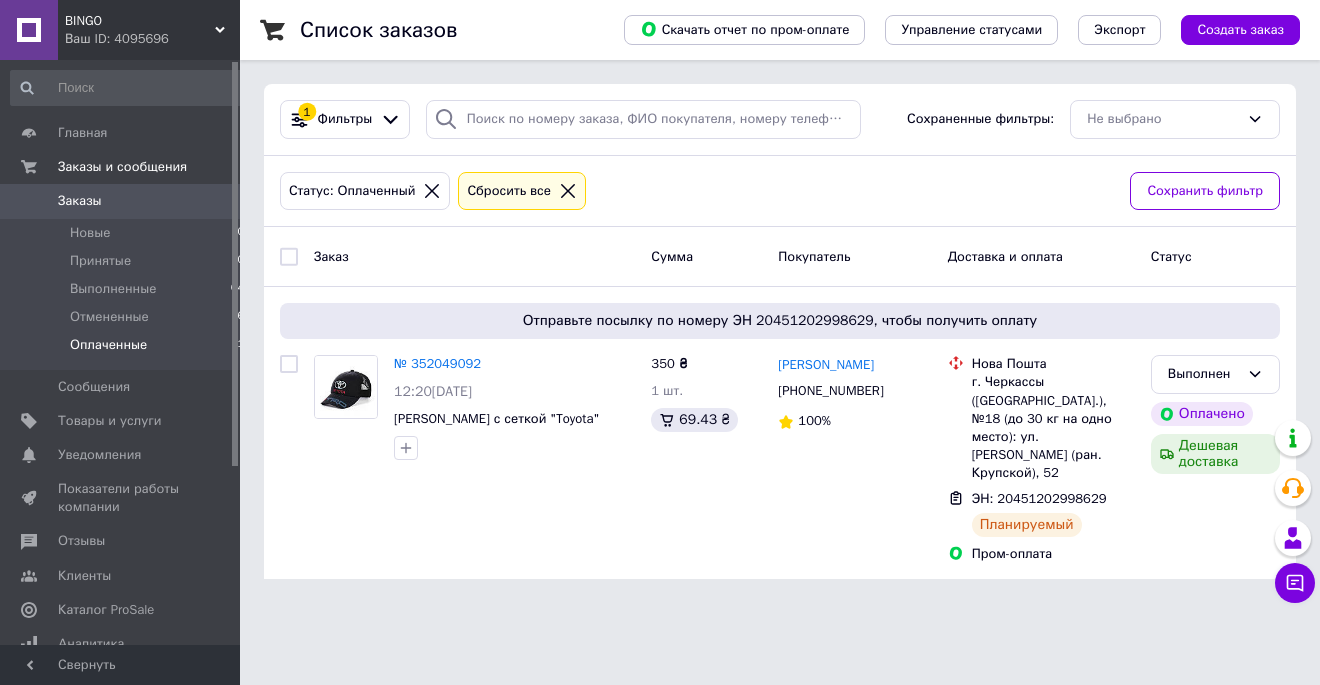 click 